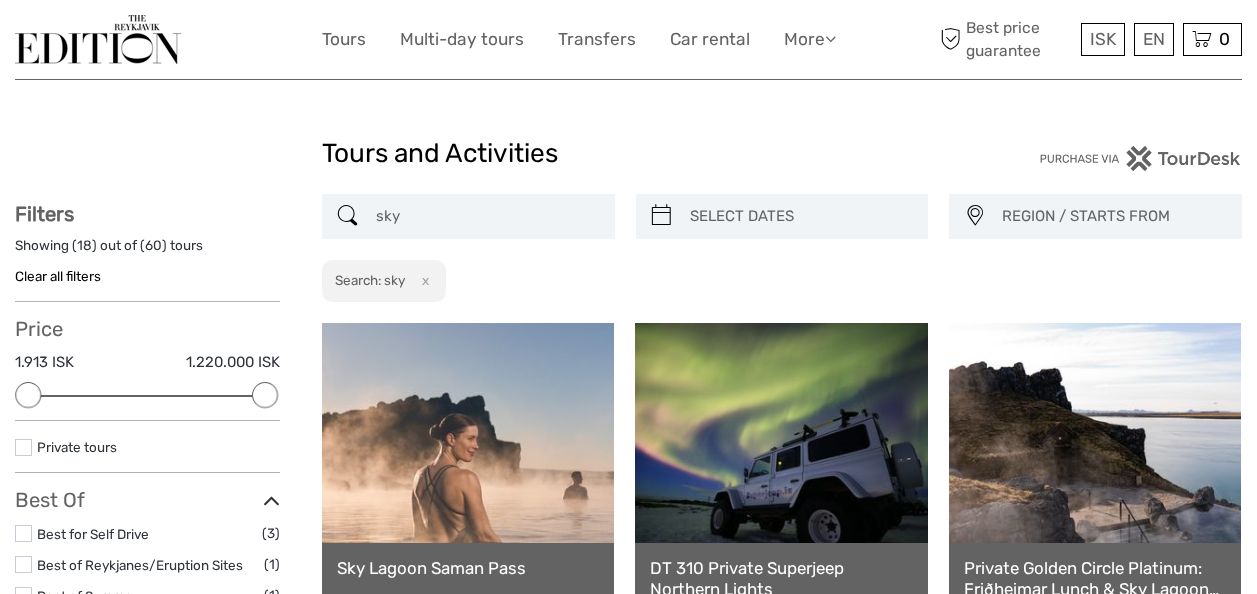 select 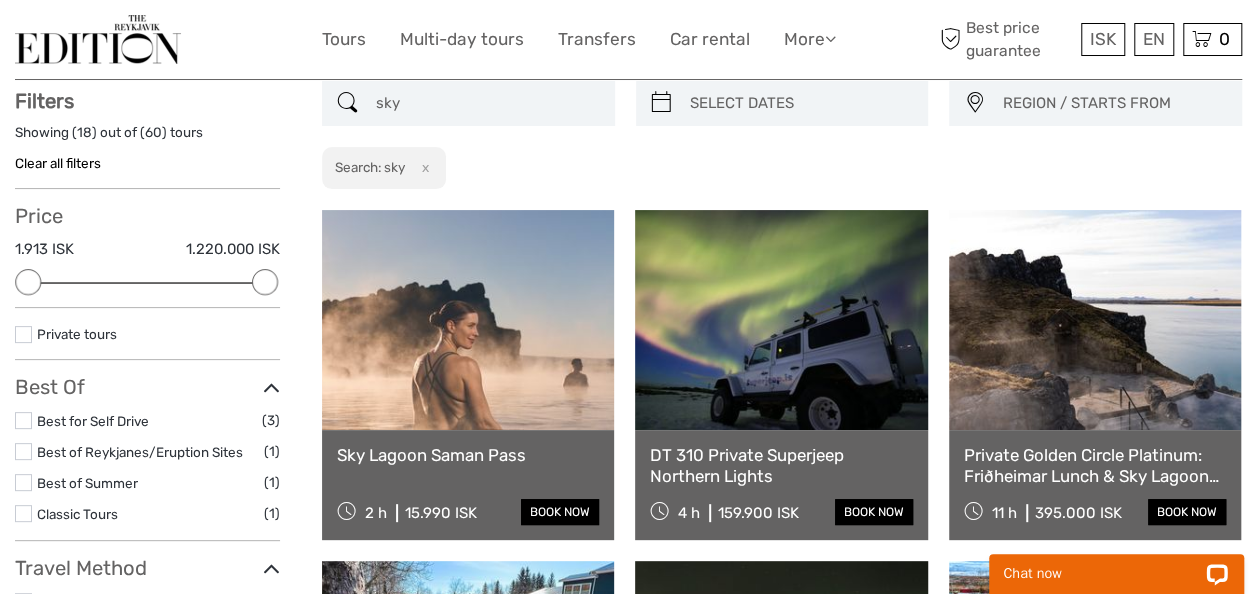 scroll, scrollTop: 0, scrollLeft: 0, axis: both 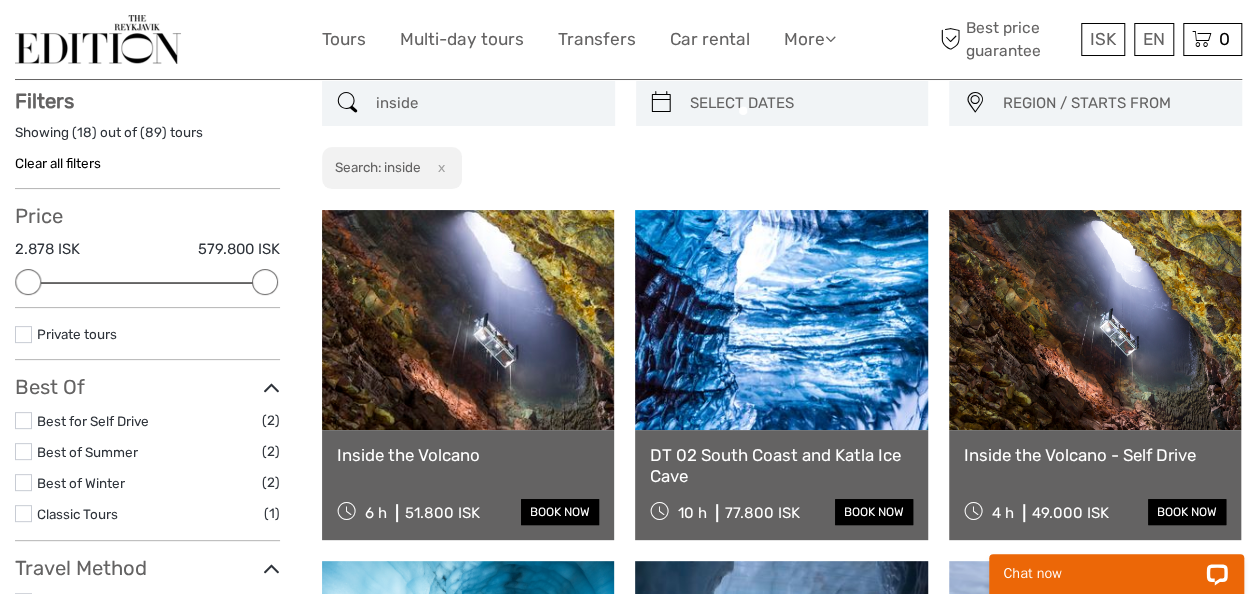 type on "inside" 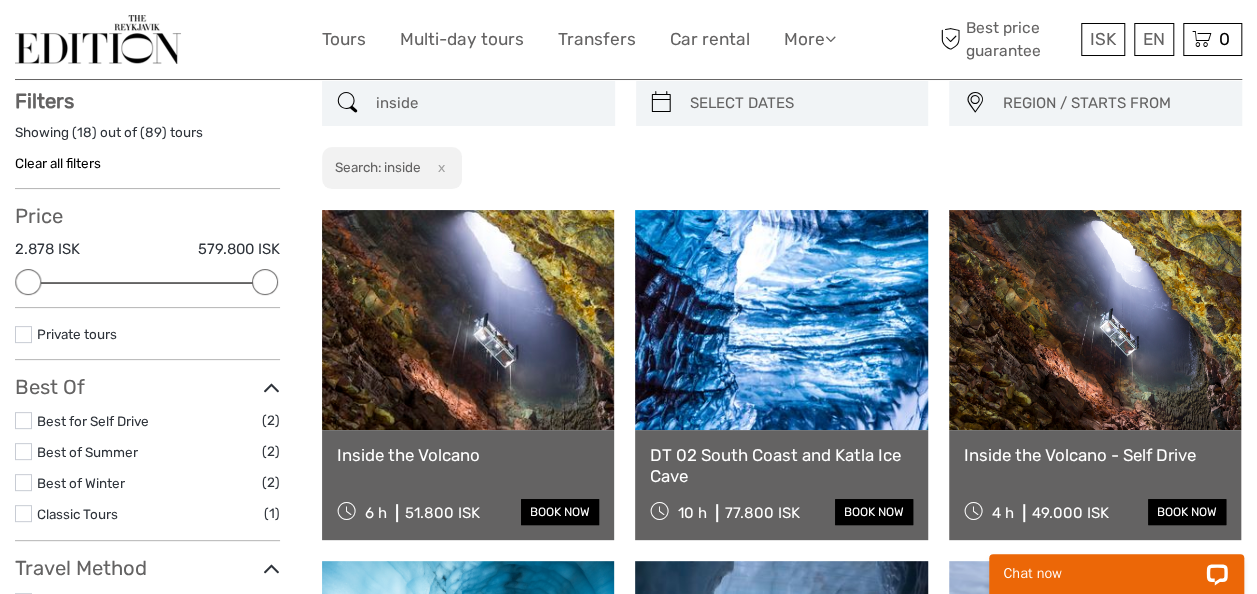 click at bounding box center (468, 320) 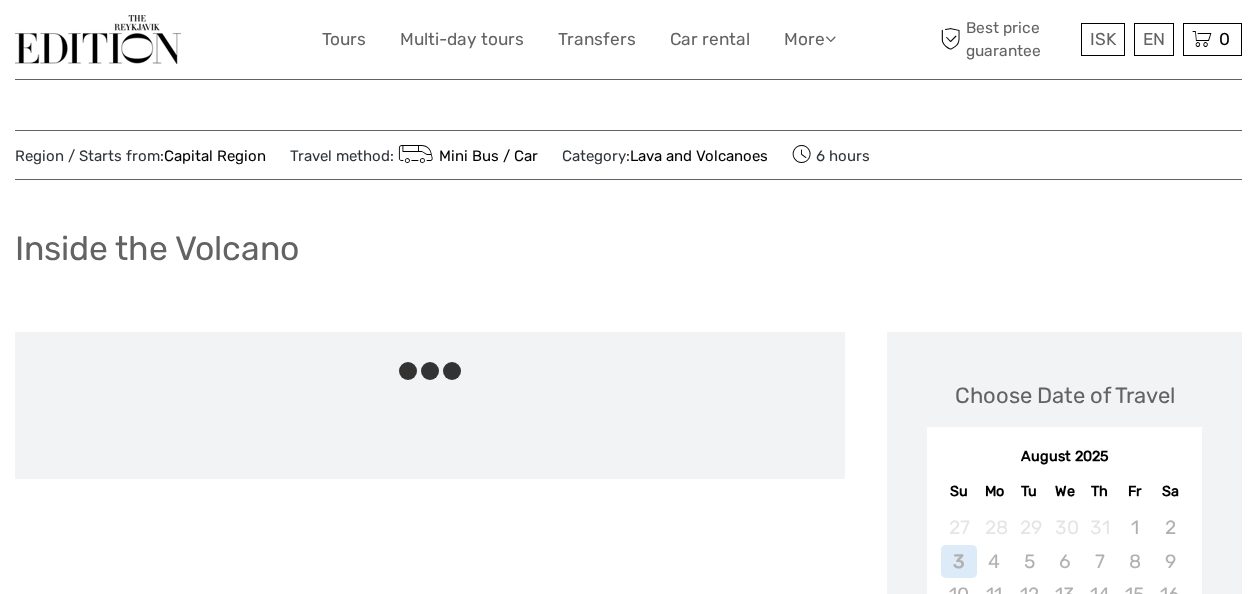 scroll, scrollTop: 0, scrollLeft: 0, axis: both 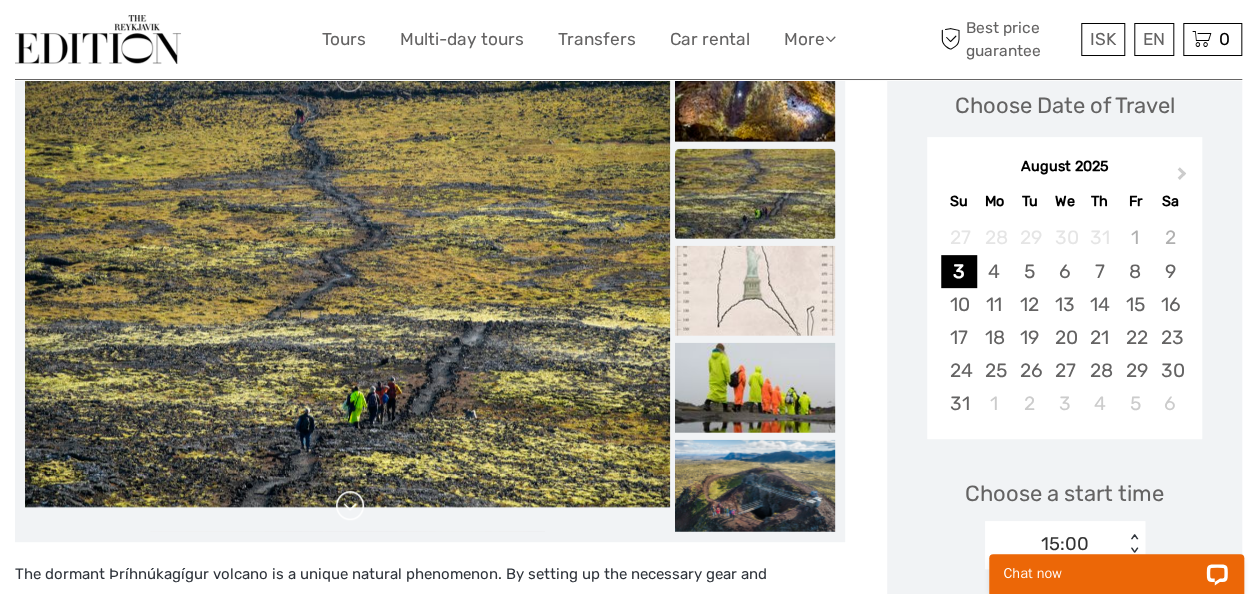 click at bounding box center [350, 506] 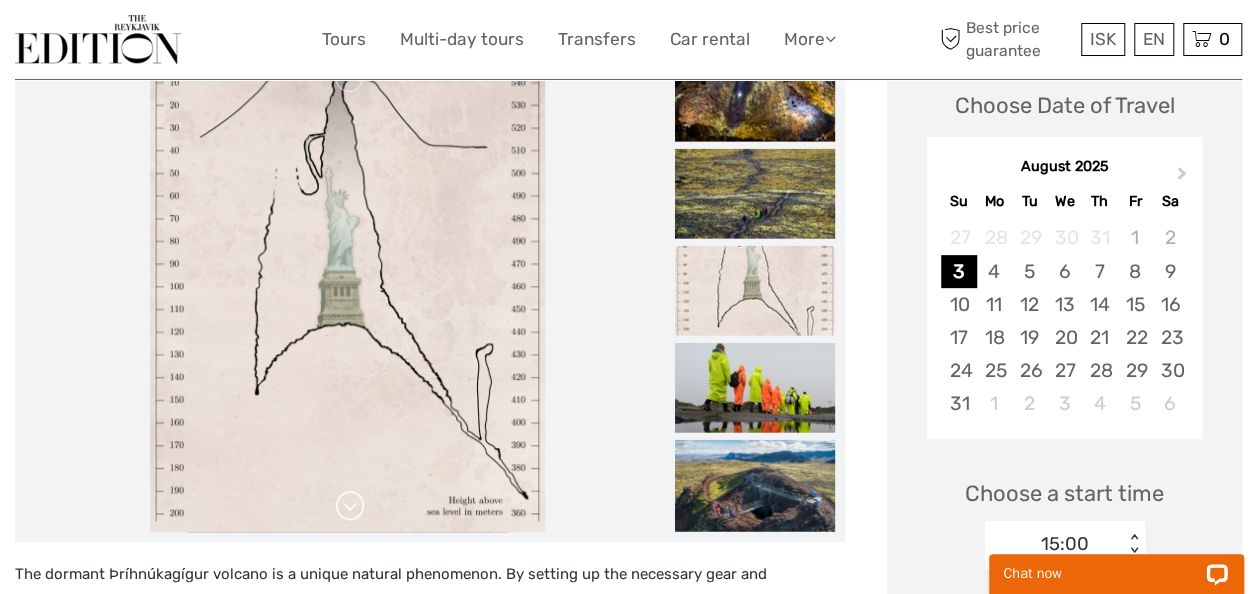 click at bounding box center (350, 506) 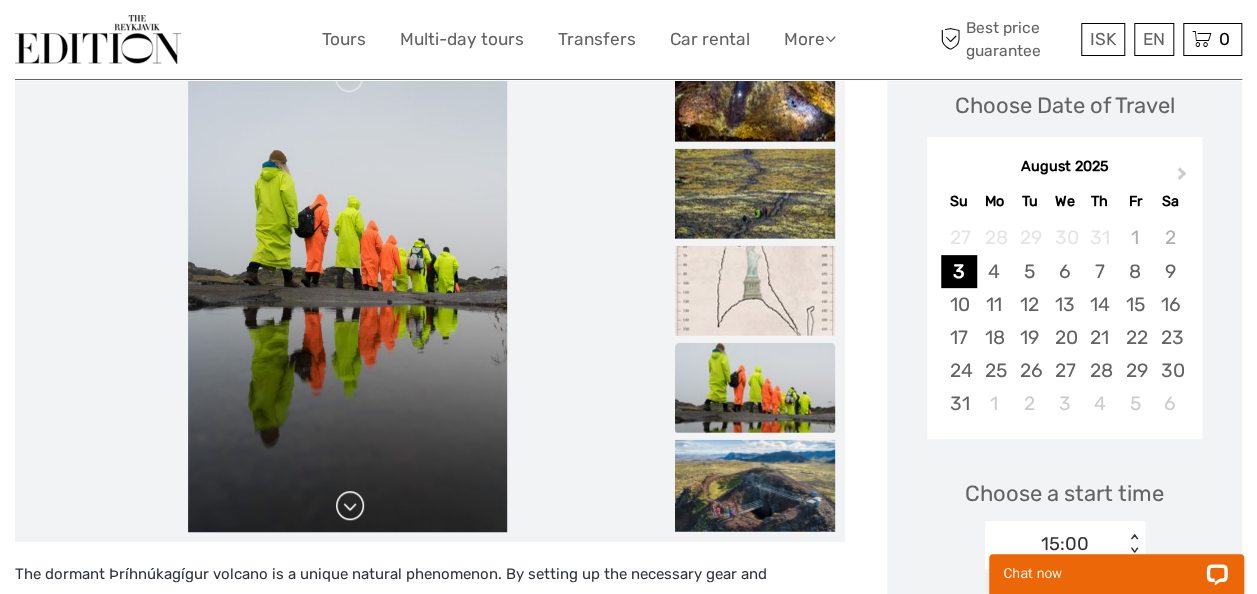 click at bounding box center [350, 506] 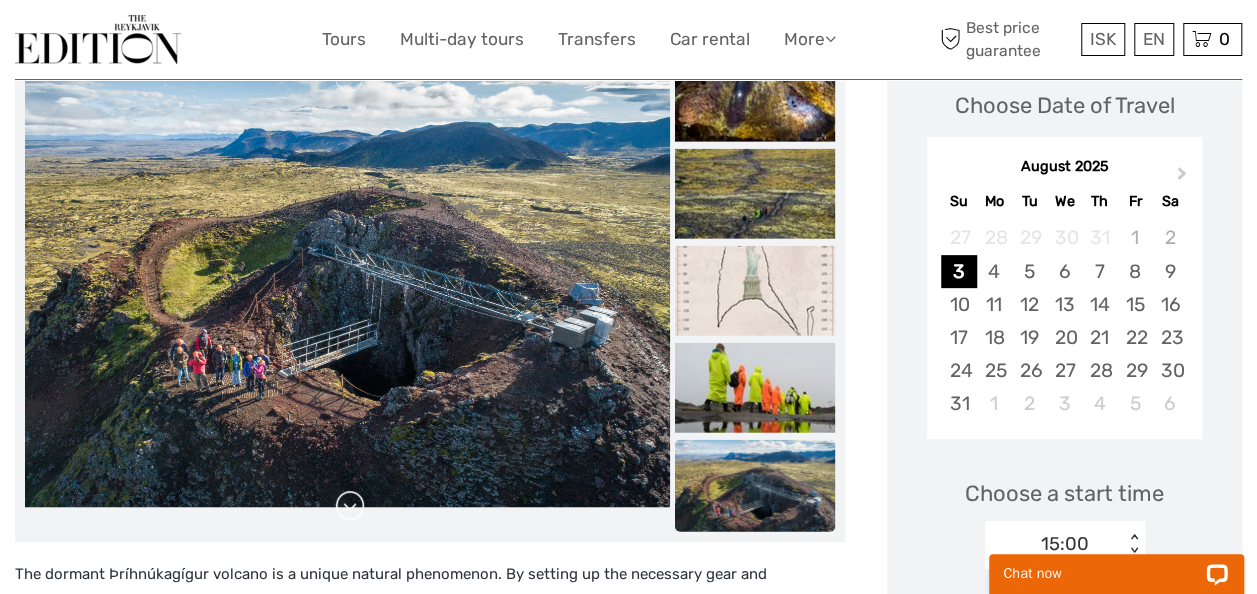 click at bounding box center [350, 506] 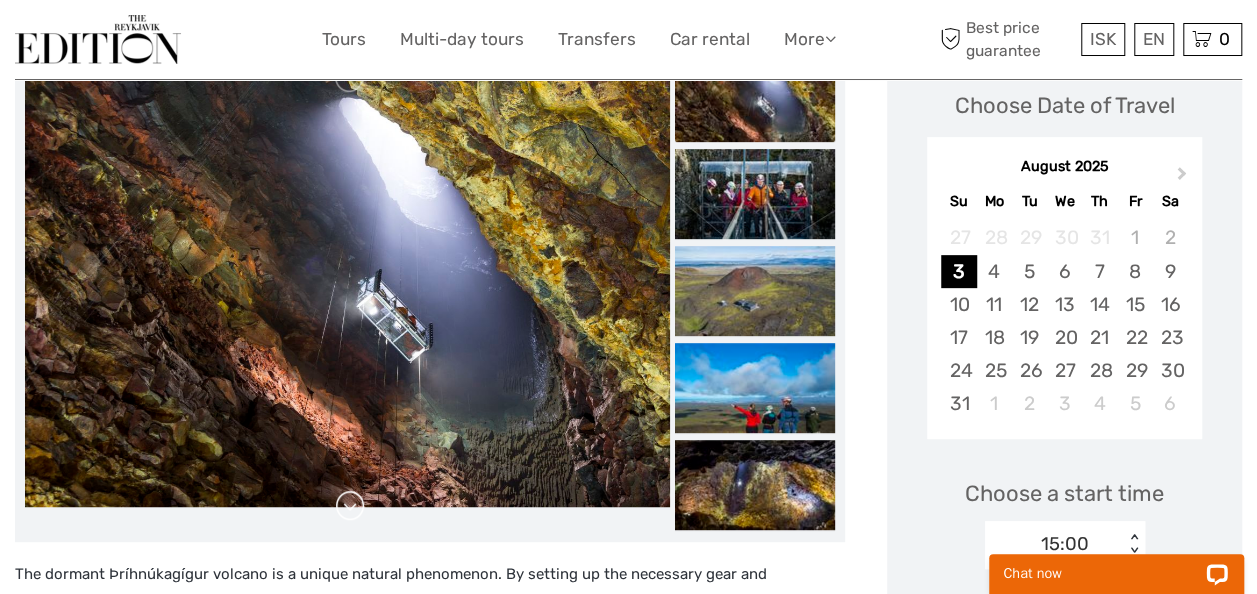 click at bounding box center (350, 506) 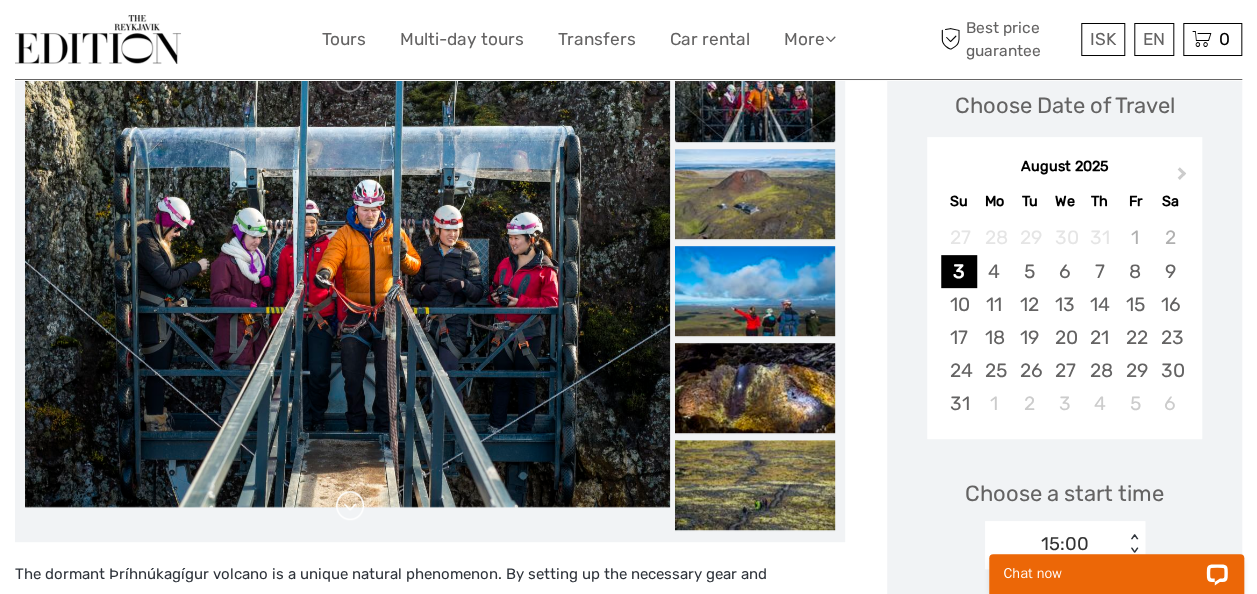 click at bounding box center [350, 506] 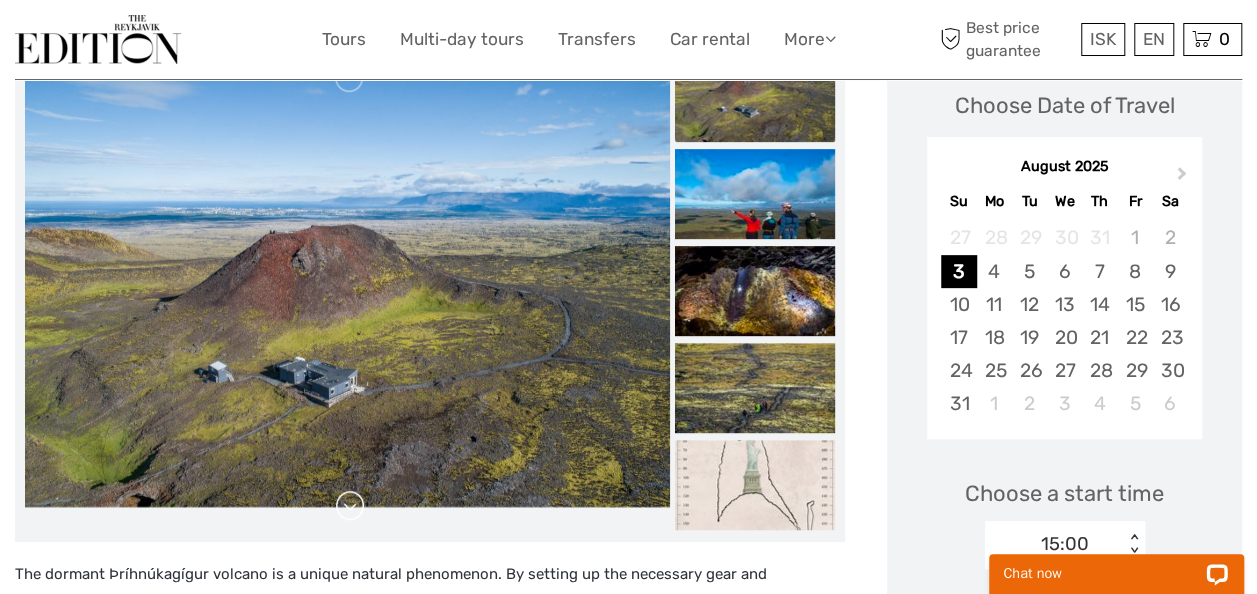 click at bounding box center [350, 506] 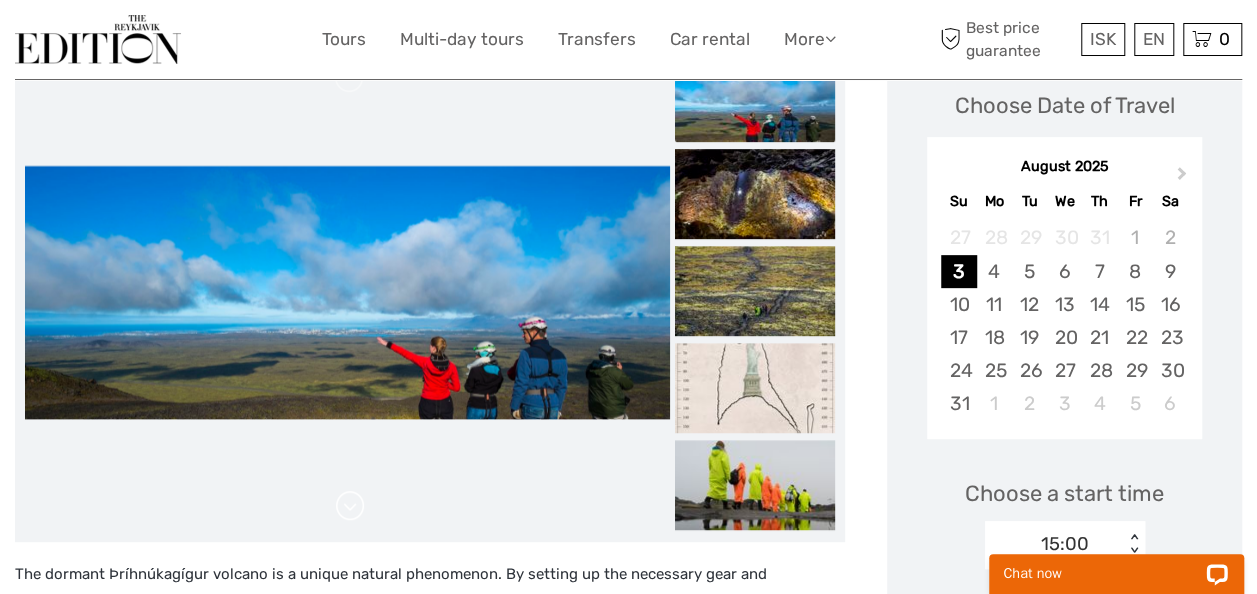 click at bounding box center (350, 506) 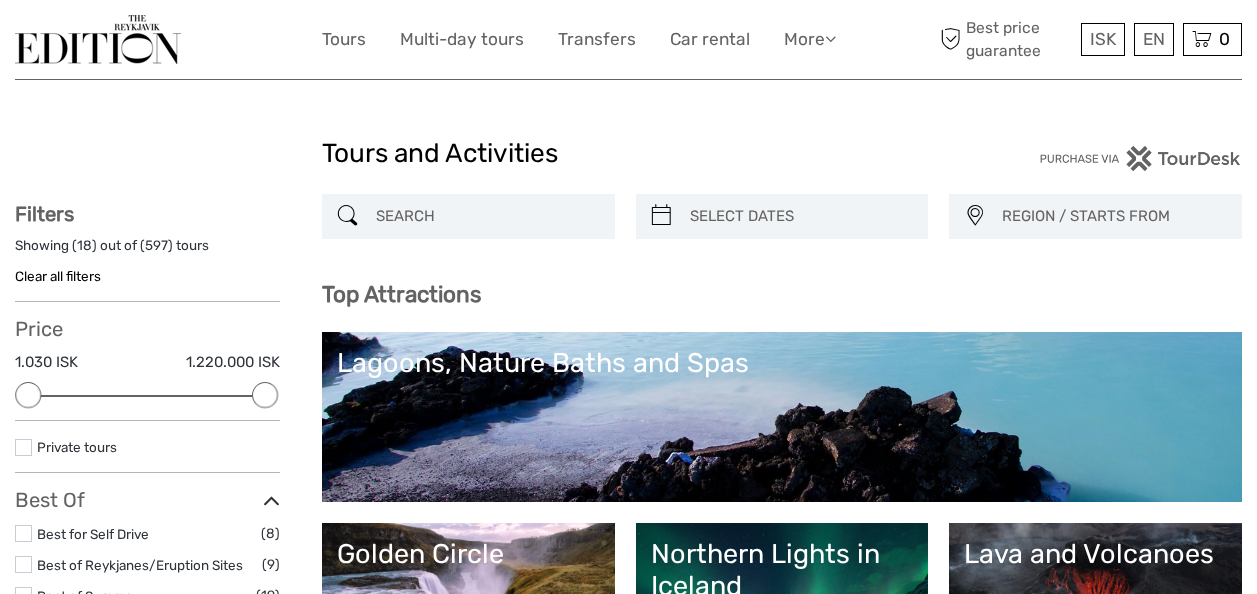 select 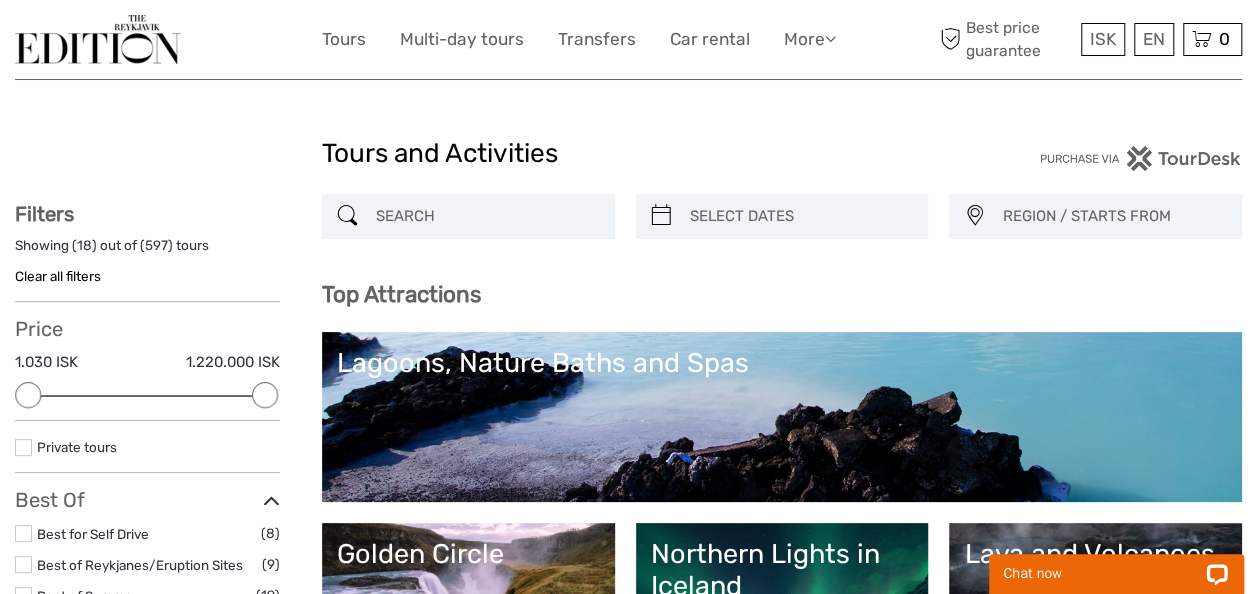 scroll, scrollTop: 0, scrollLeft: 0, axis: both 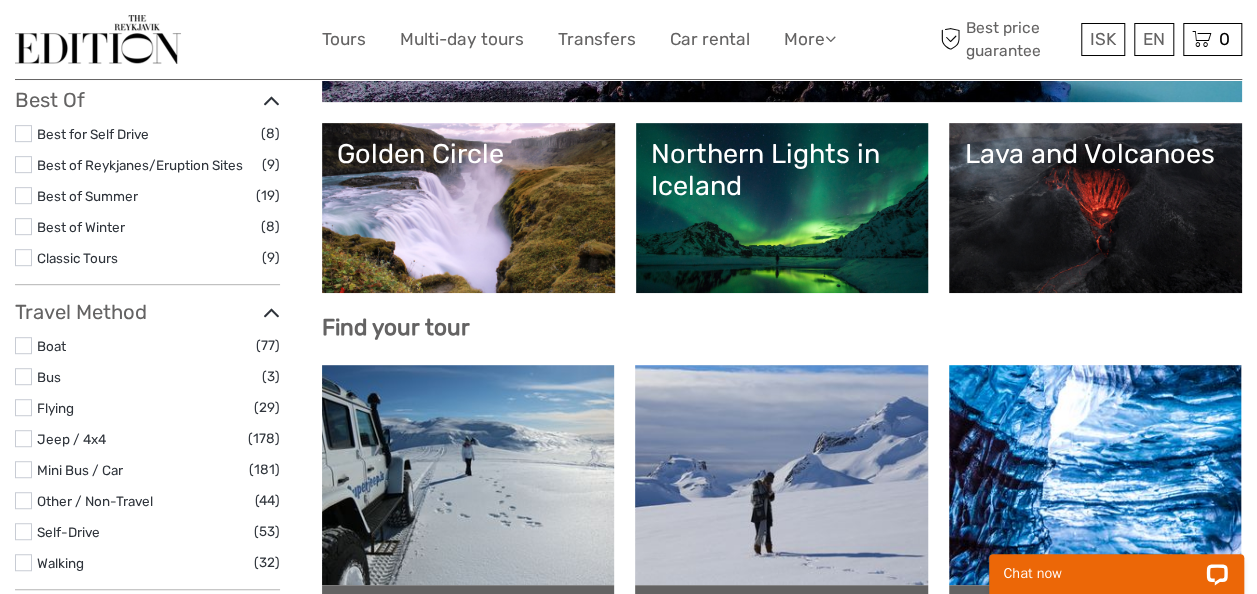 click at bounding box center [1095, 475] 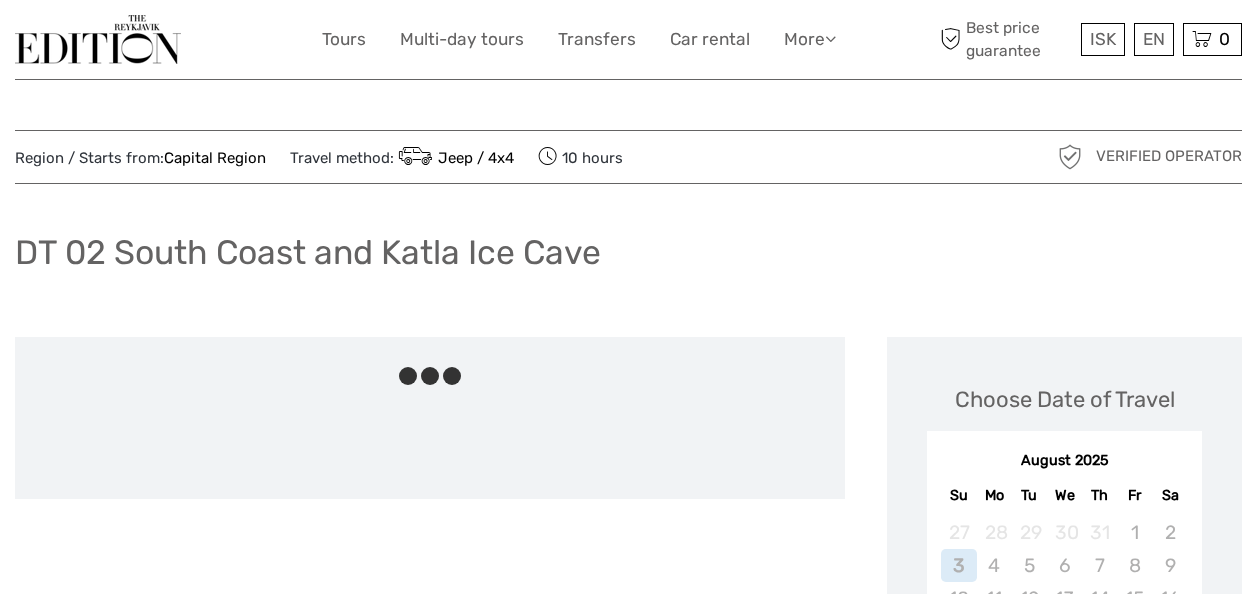 scroll, scrollTop: 0, scrollLeft: 0, axis: both 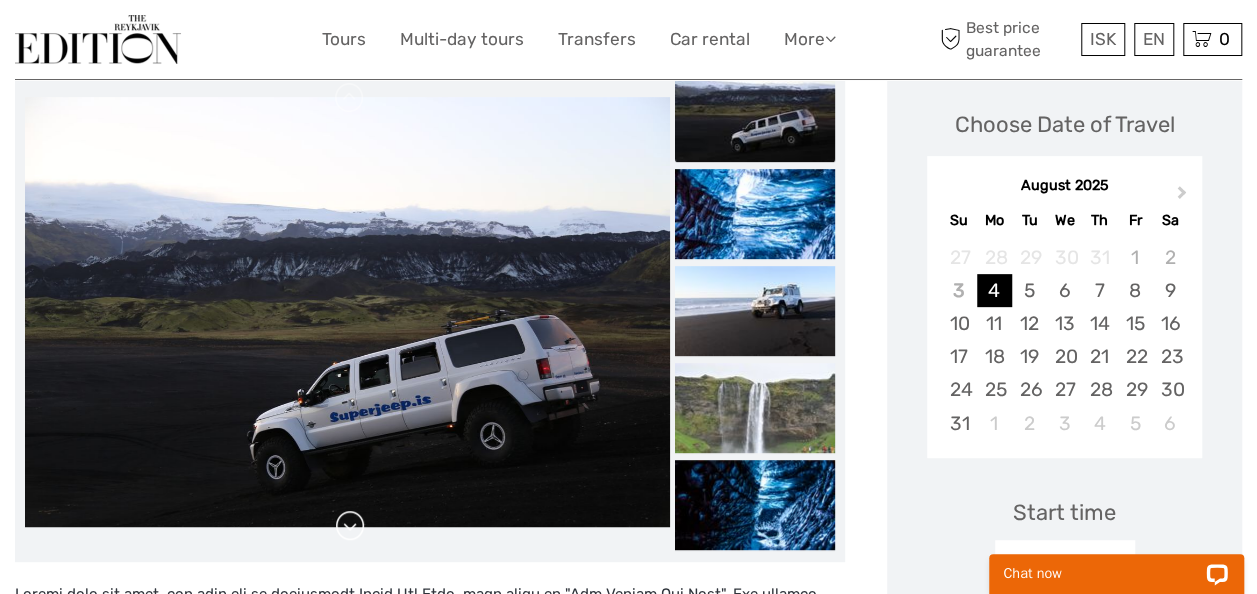 click at bounding box center (350, 526) 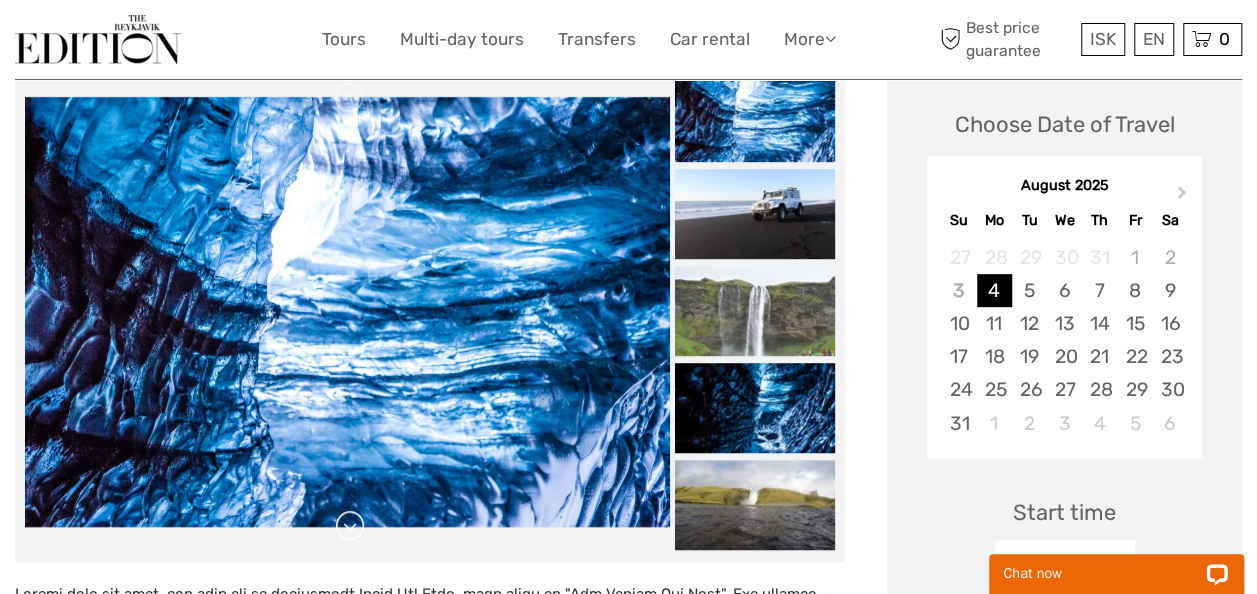 click at bounding box center [350, 526] 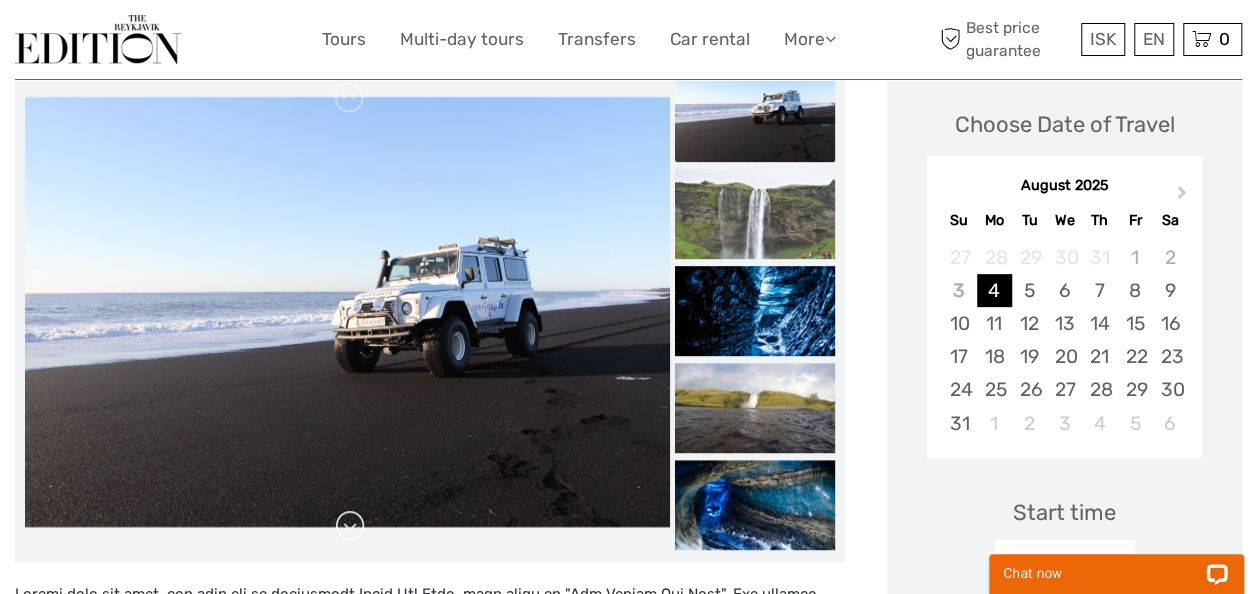 click at bounding box center (350, 526) 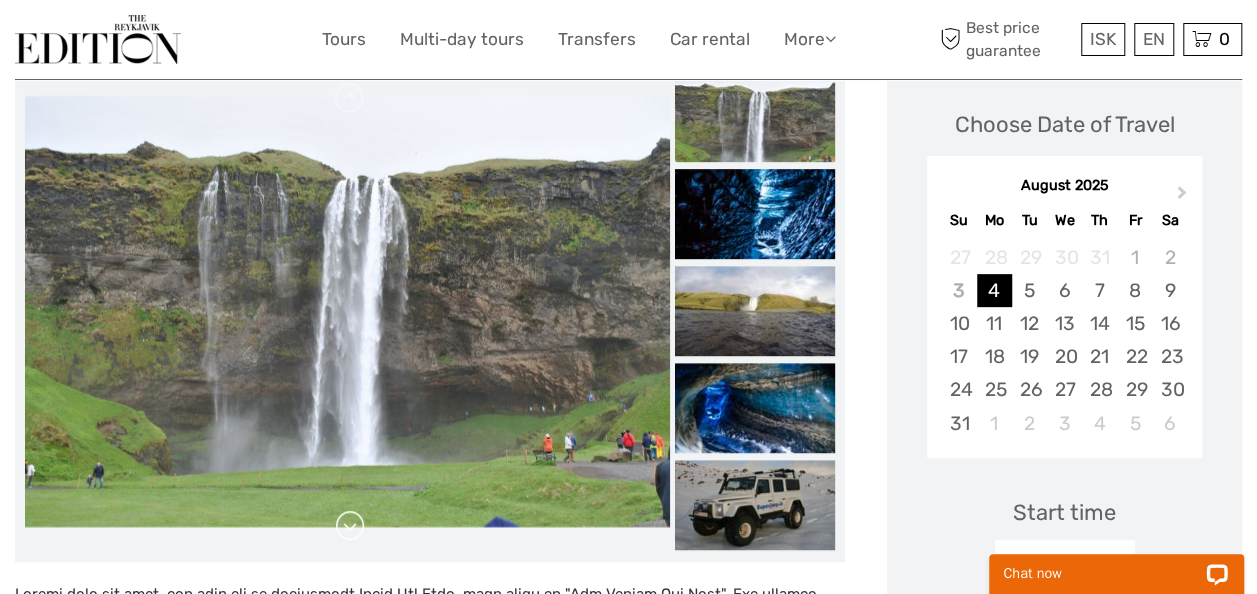 click at bounding box center [350, 526] 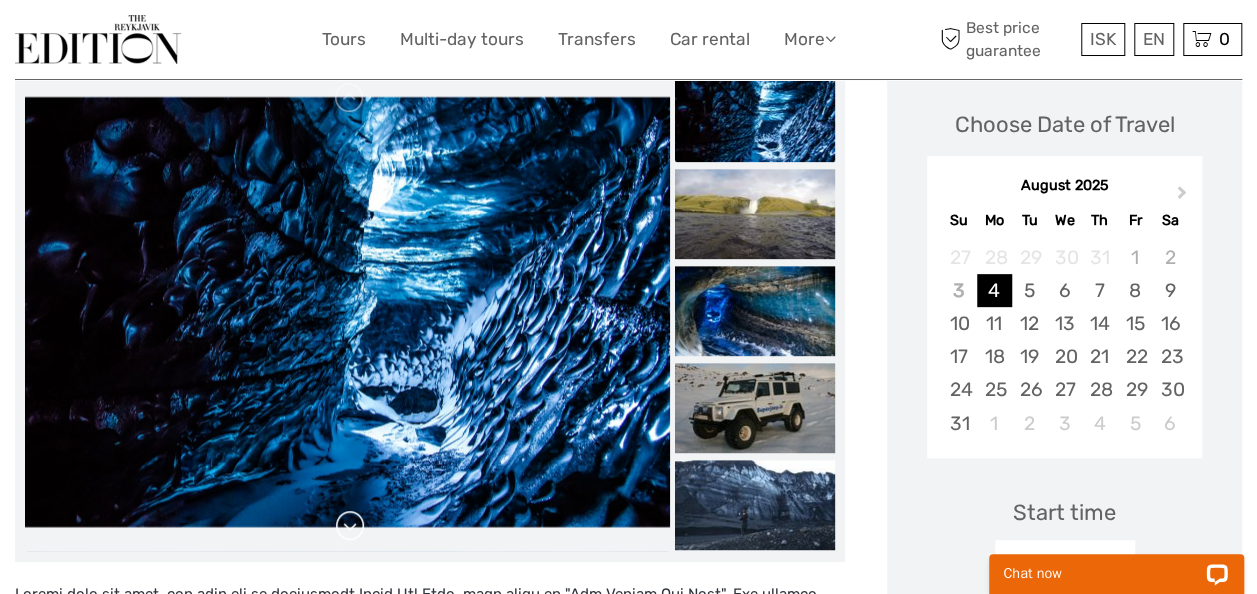 click at bounding box center (350, 526) 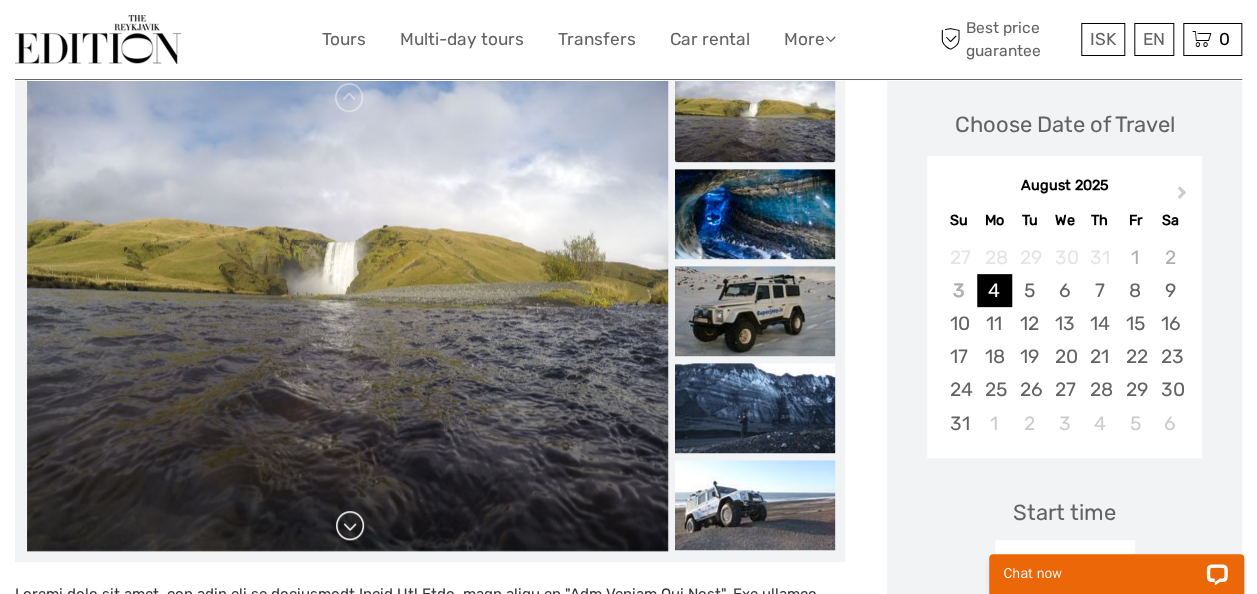 click at bounding box center [350, 526] 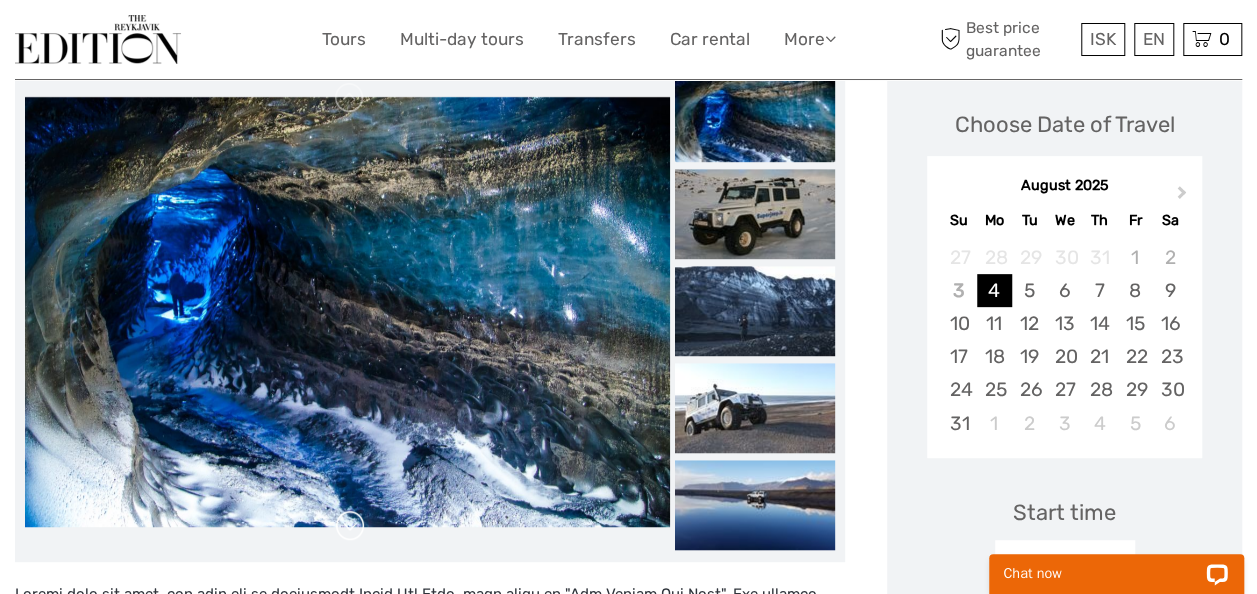 click at bounding box center (350, 526) 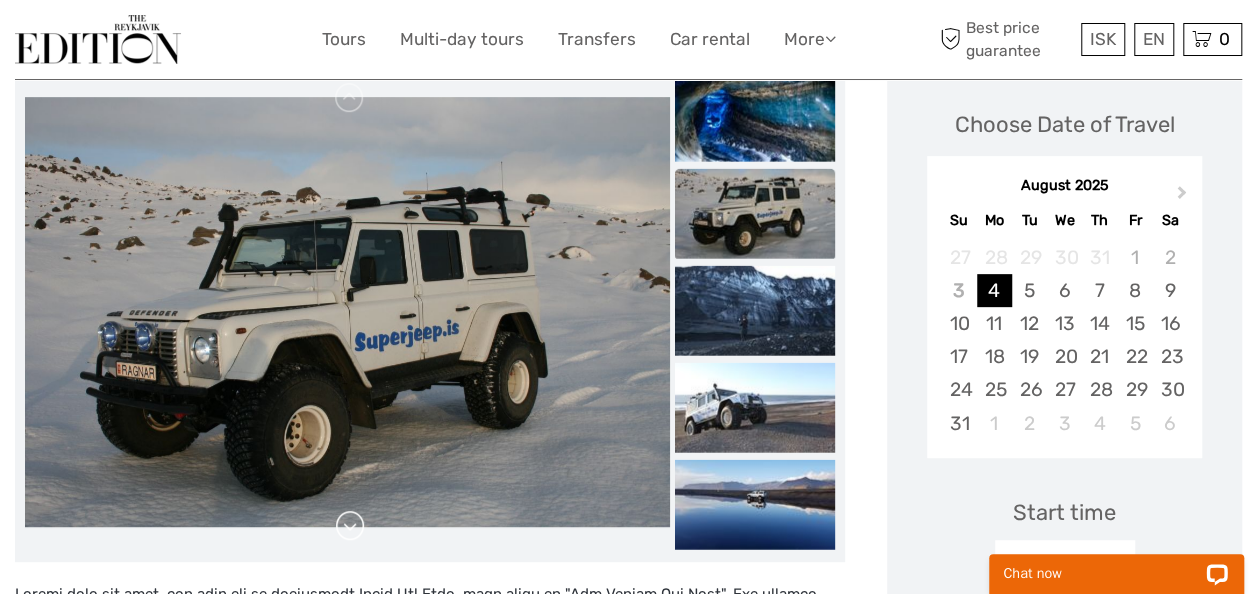 click at bounding box center (350, 526) 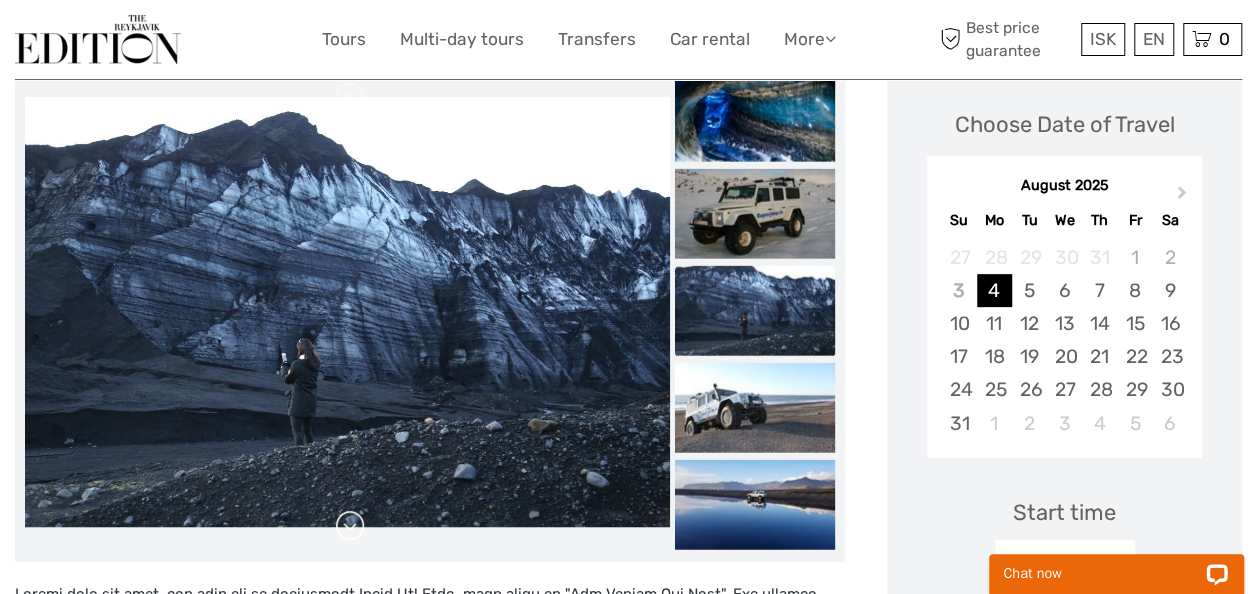 click at bounding box center (350, 526) 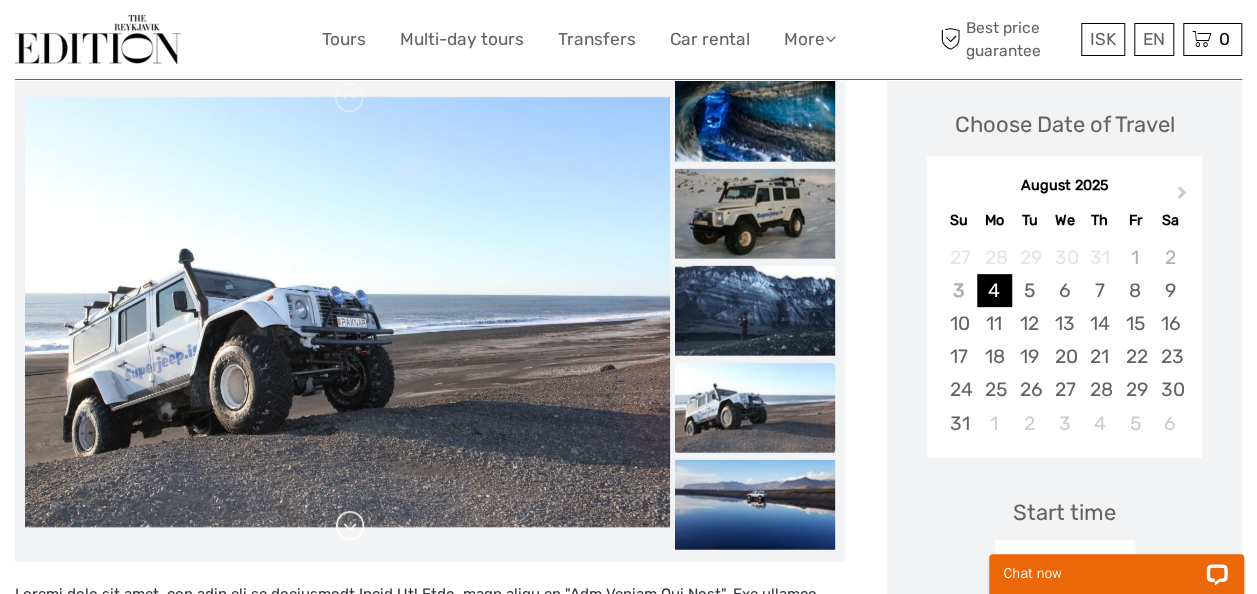 click at bounding box center (350, 526) 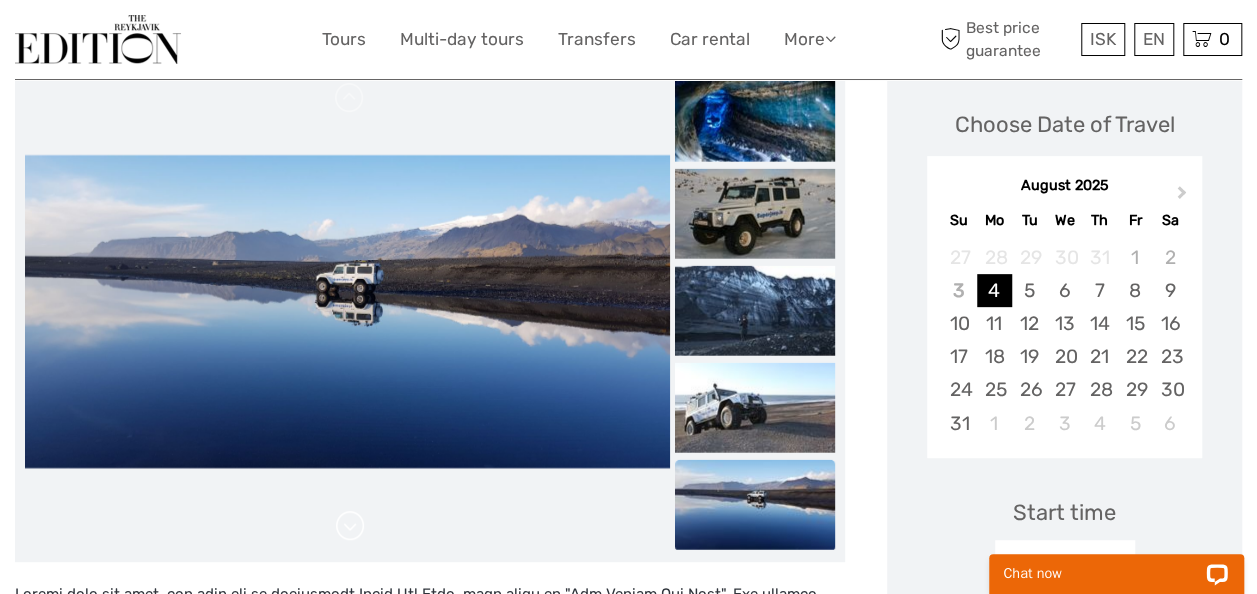 click at bounding box center [350, 526] 